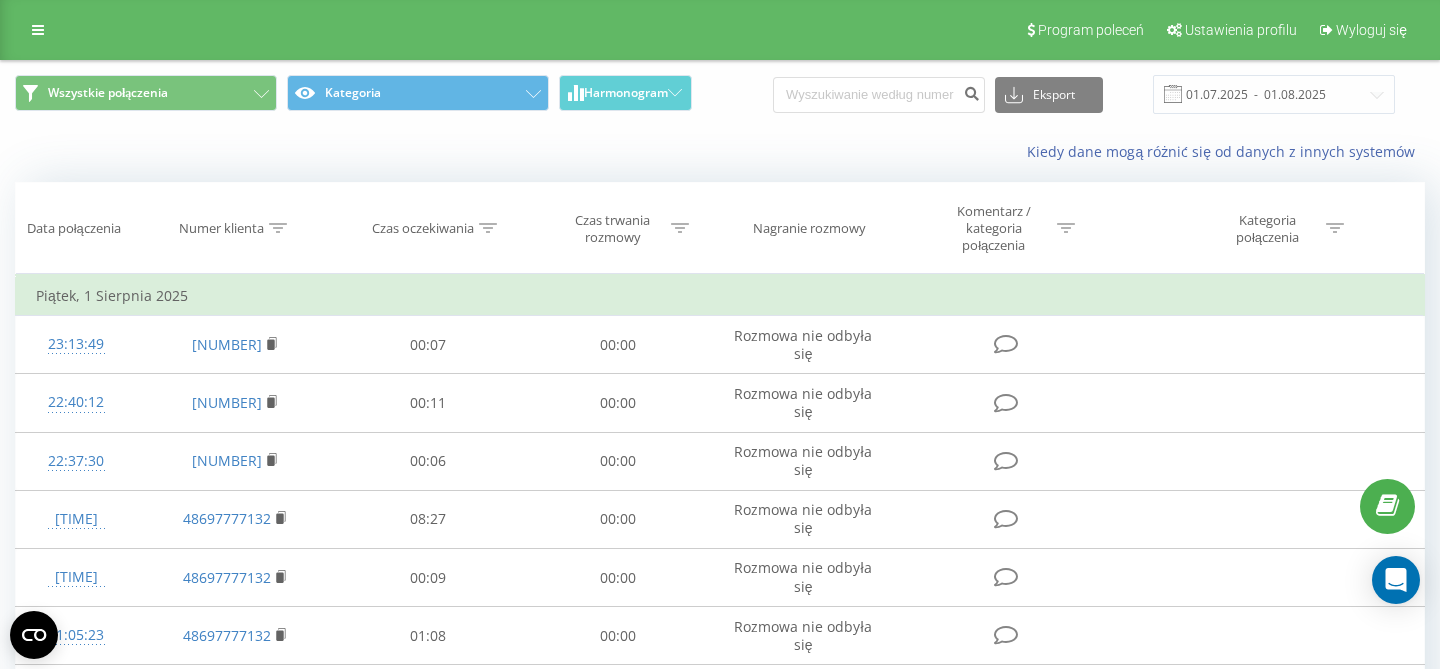 scroll, scrollTop: 0, scrollLeft: 0, axis: both 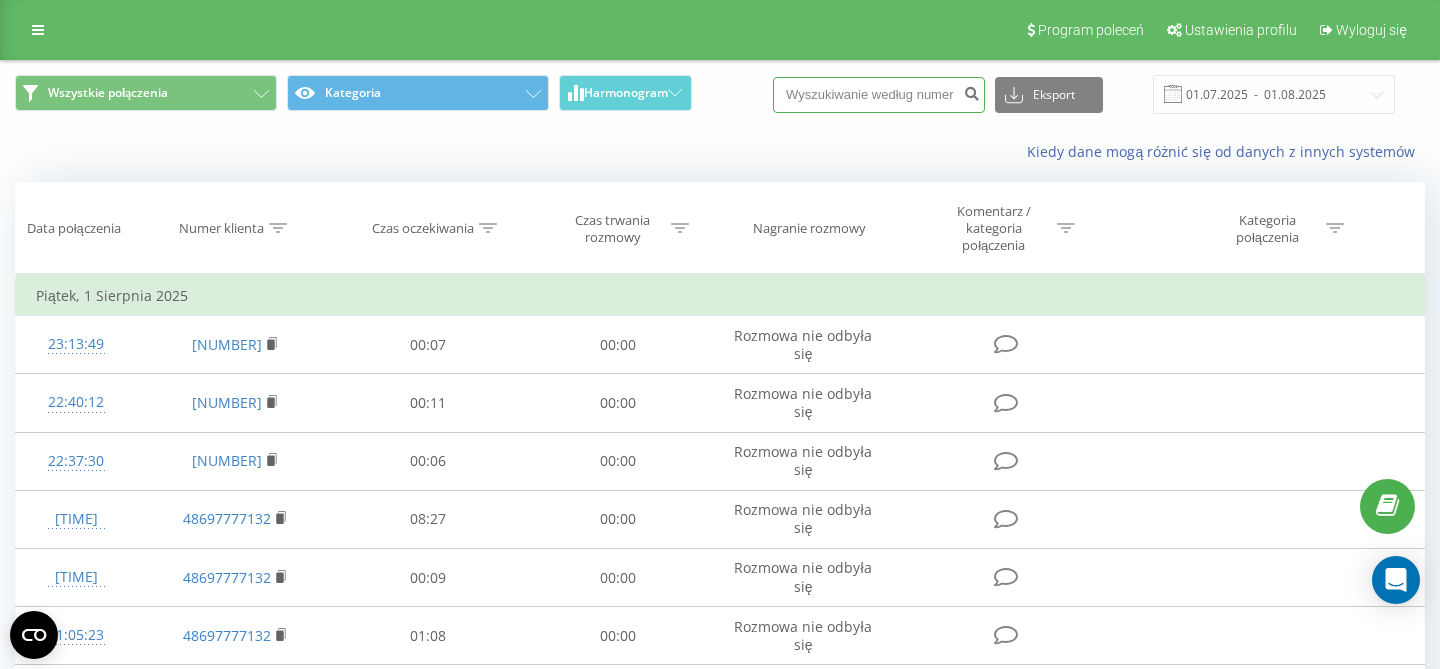 click at bounding box center [879, 95] 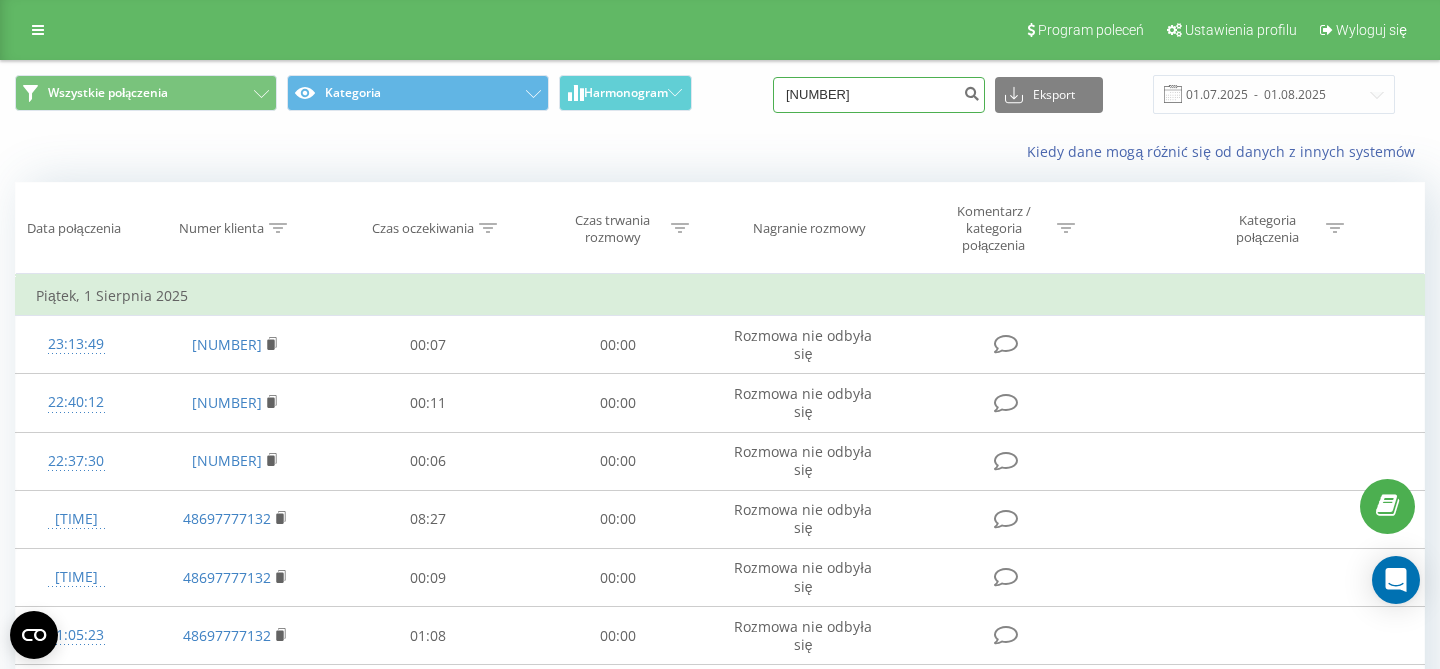 type on "[PHONE]" 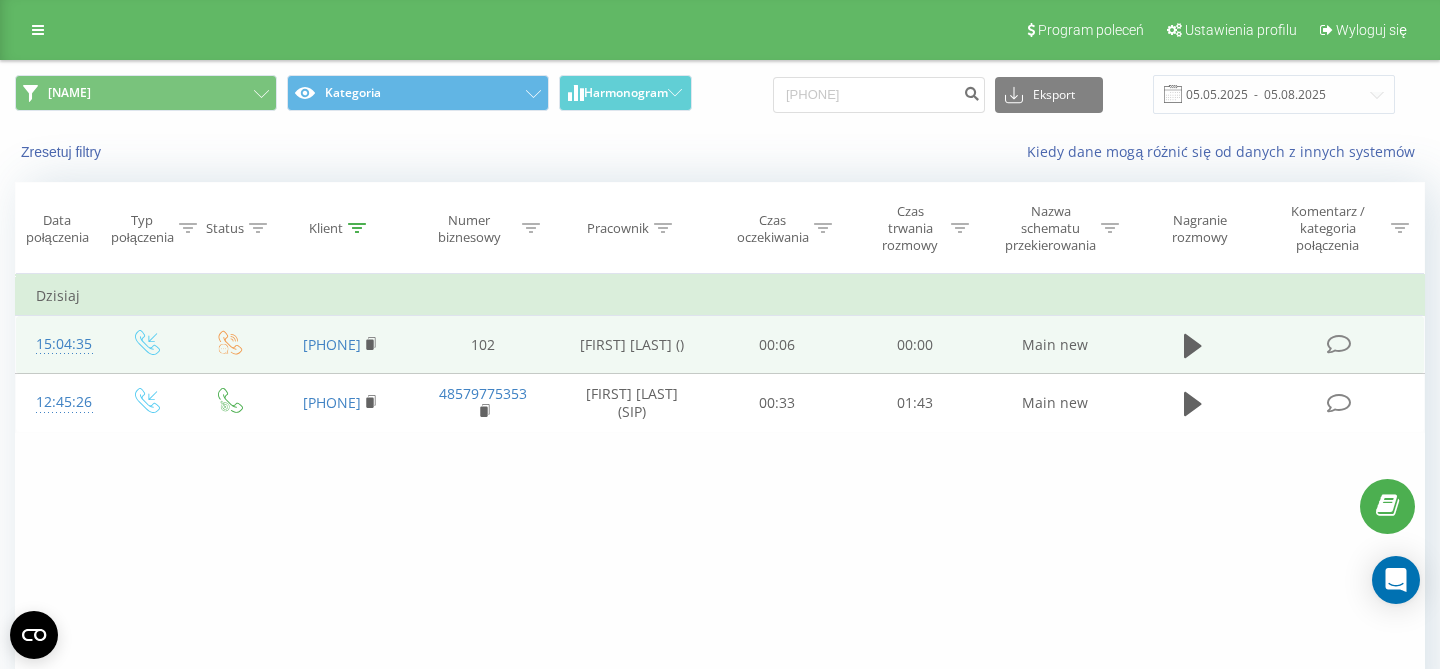 scroll, scrollTop: 0, scrollLeft: 0, axis: both 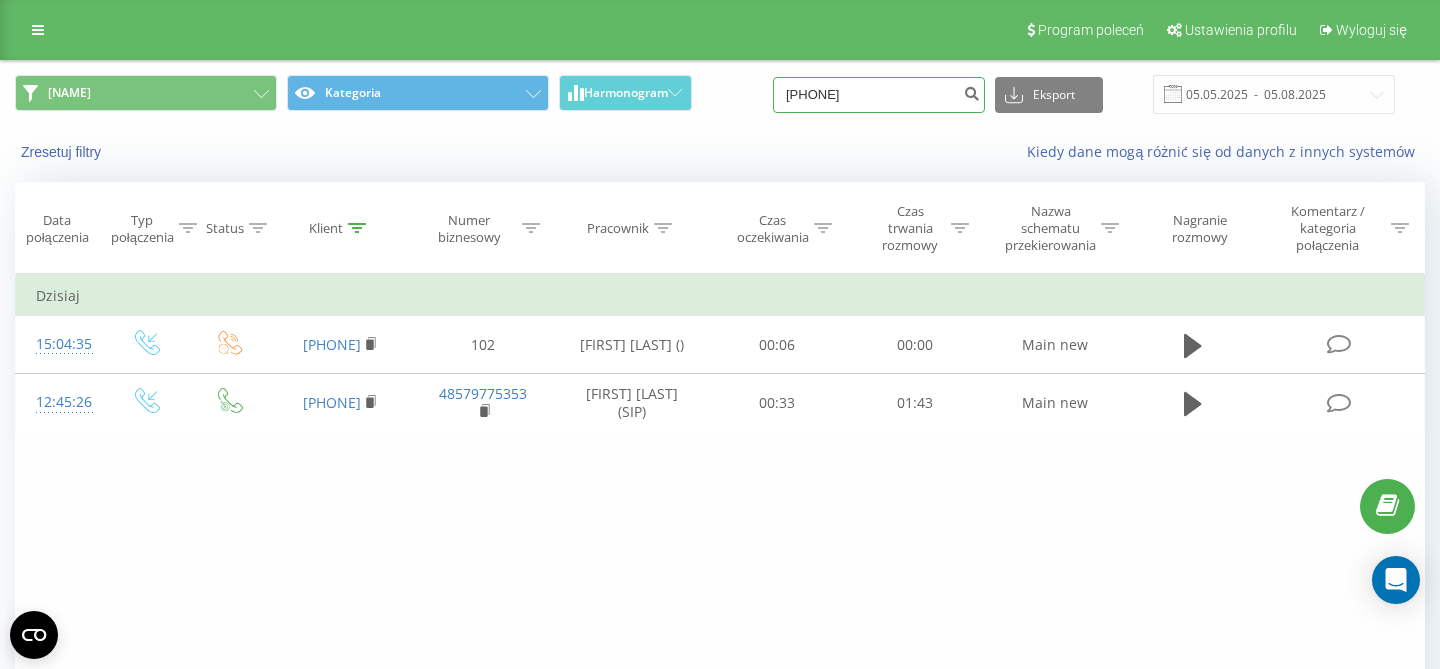 click on "48734483204" at bounding box center [879, 95] 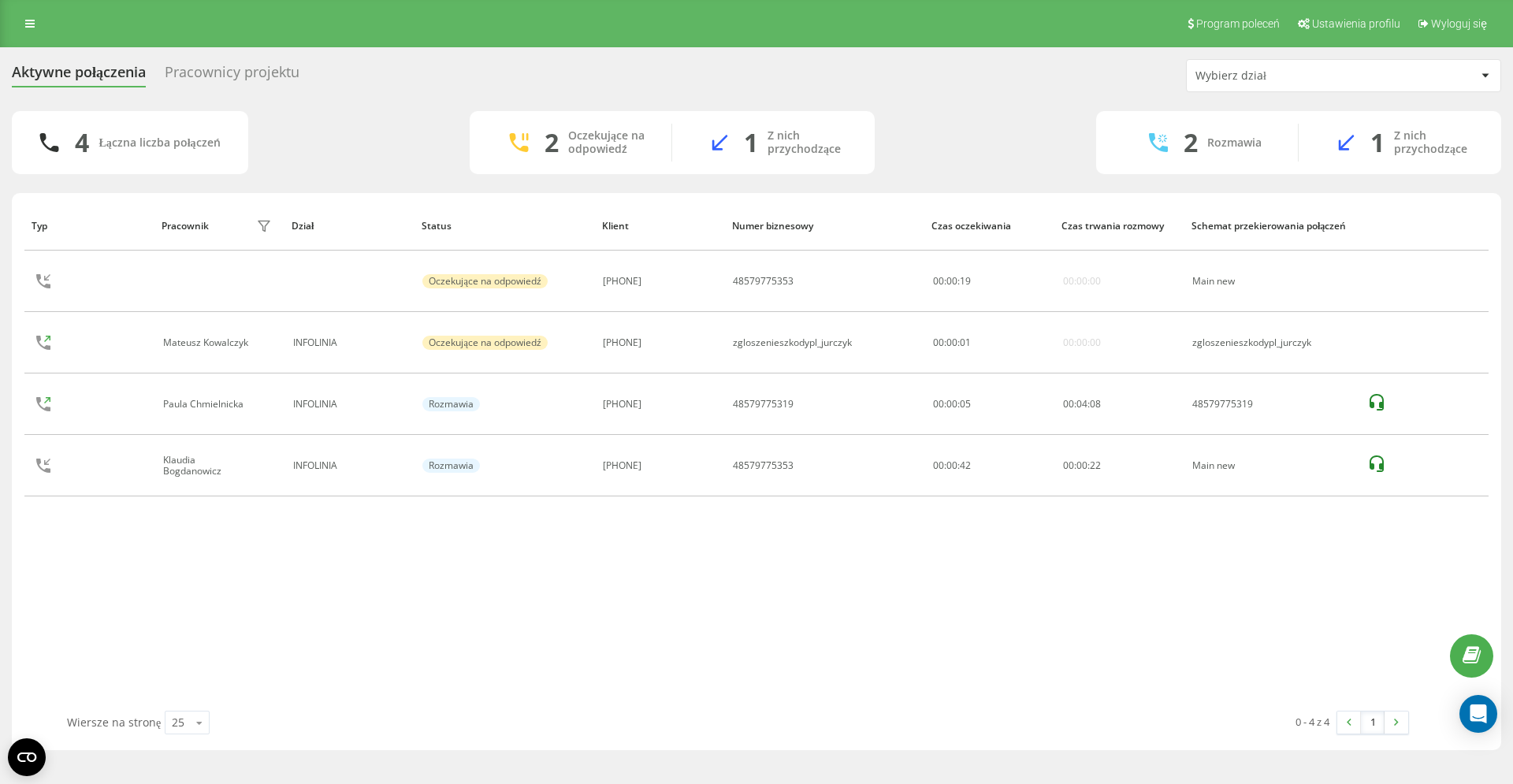 scroll, scrollTop: 0, scrollLeft: 0, axis: both 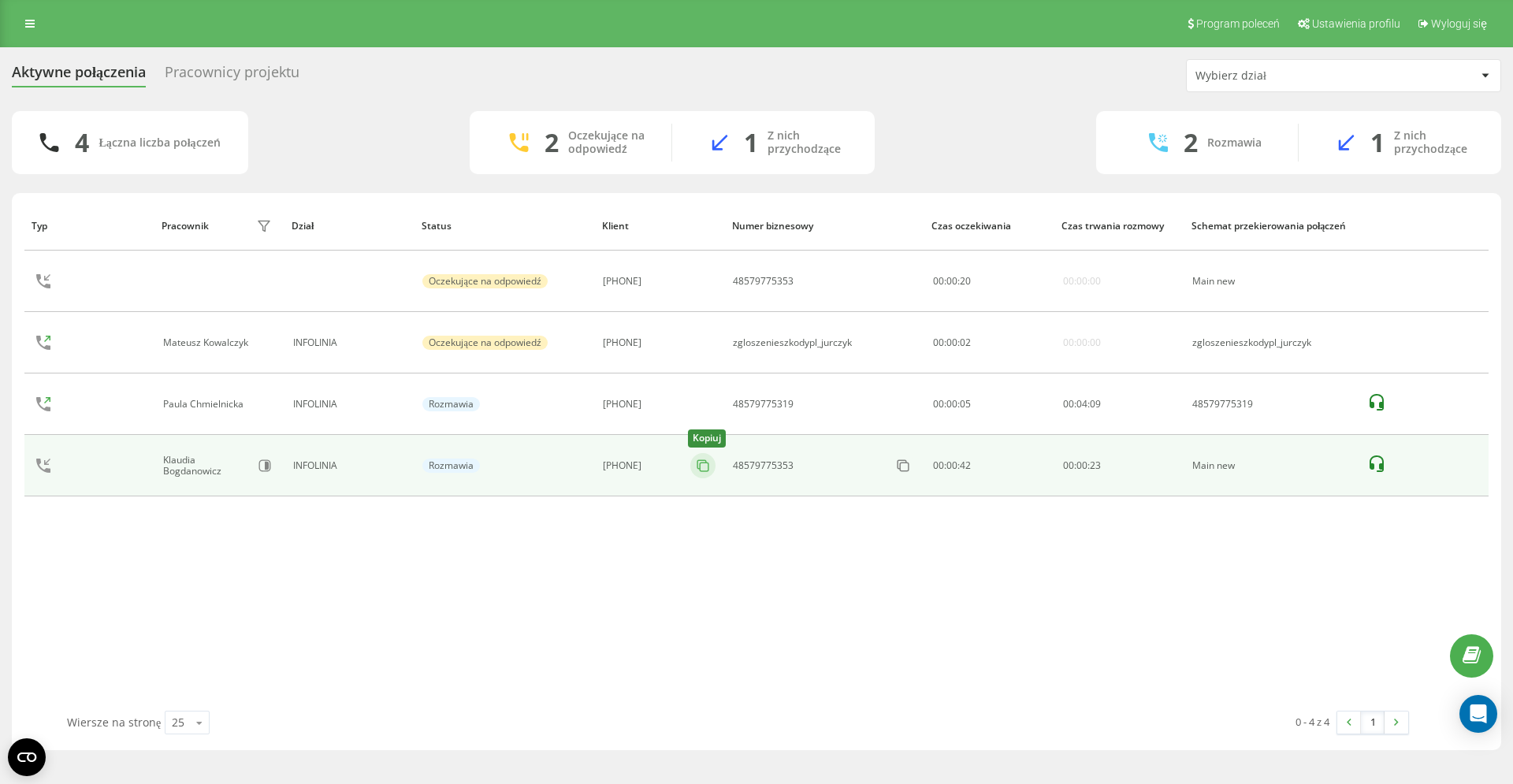 click 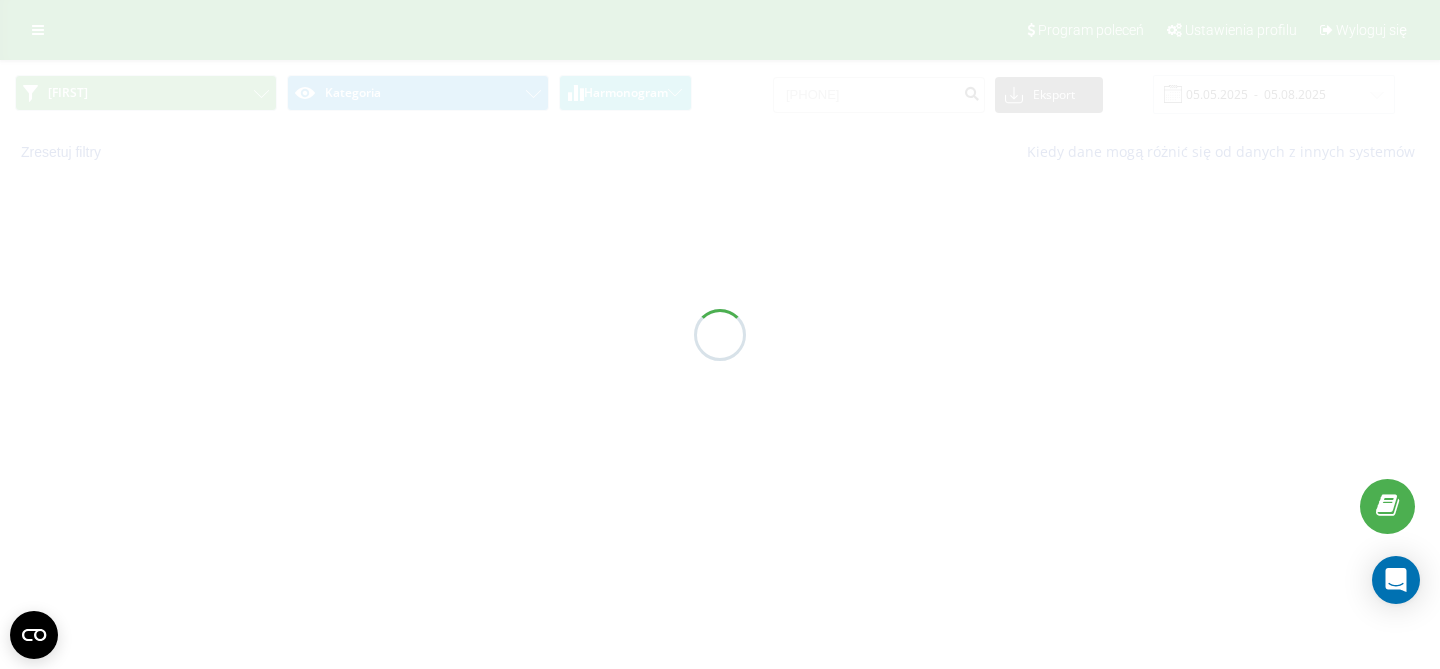 scroll, scrollTop: 0, scrollLeft: 0, axis: both 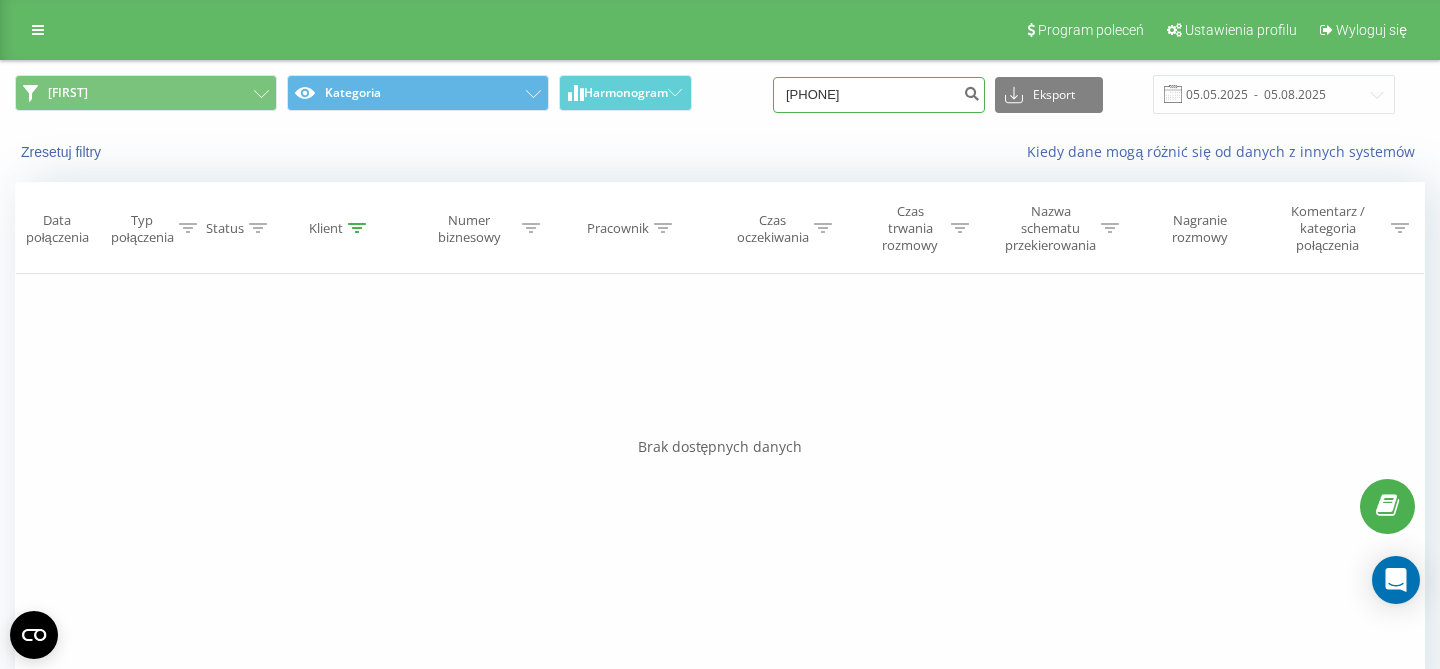 click on "48531313973" at bounding box center (879, 95) 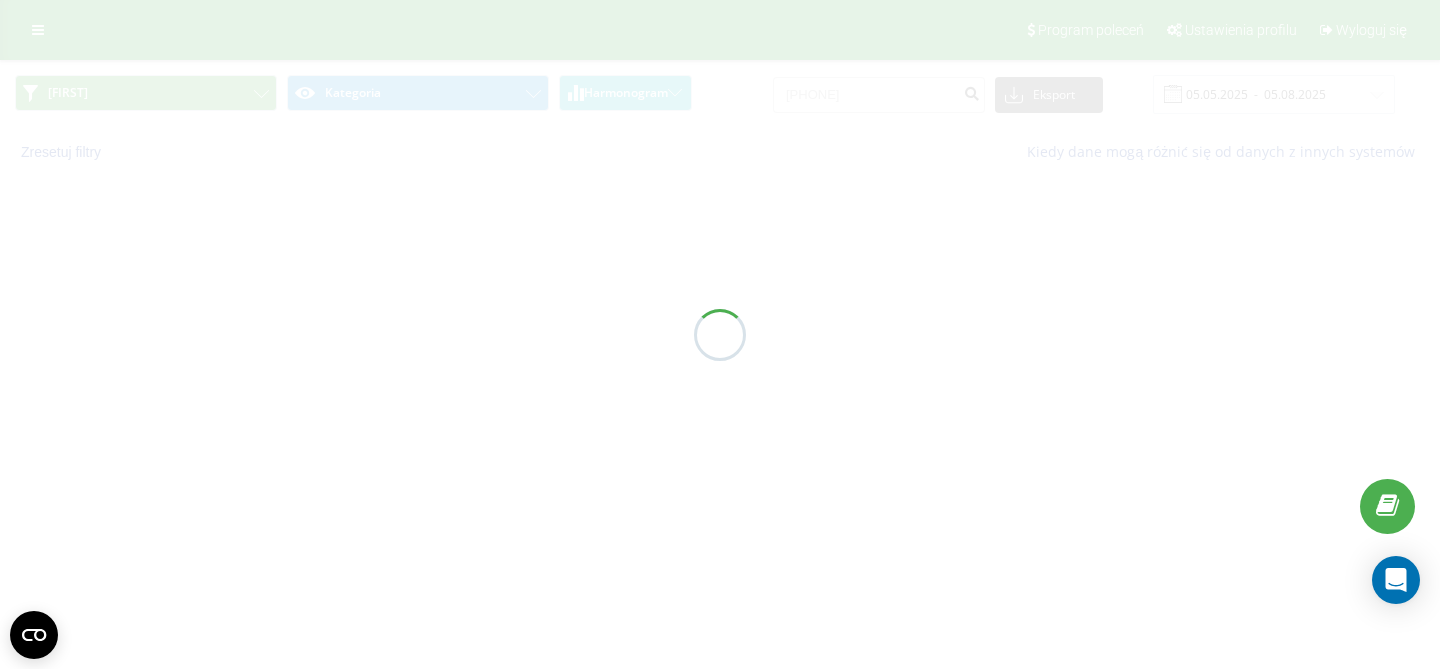 scroll, scrollTop: 0, scrollLeft: 0, axis: both 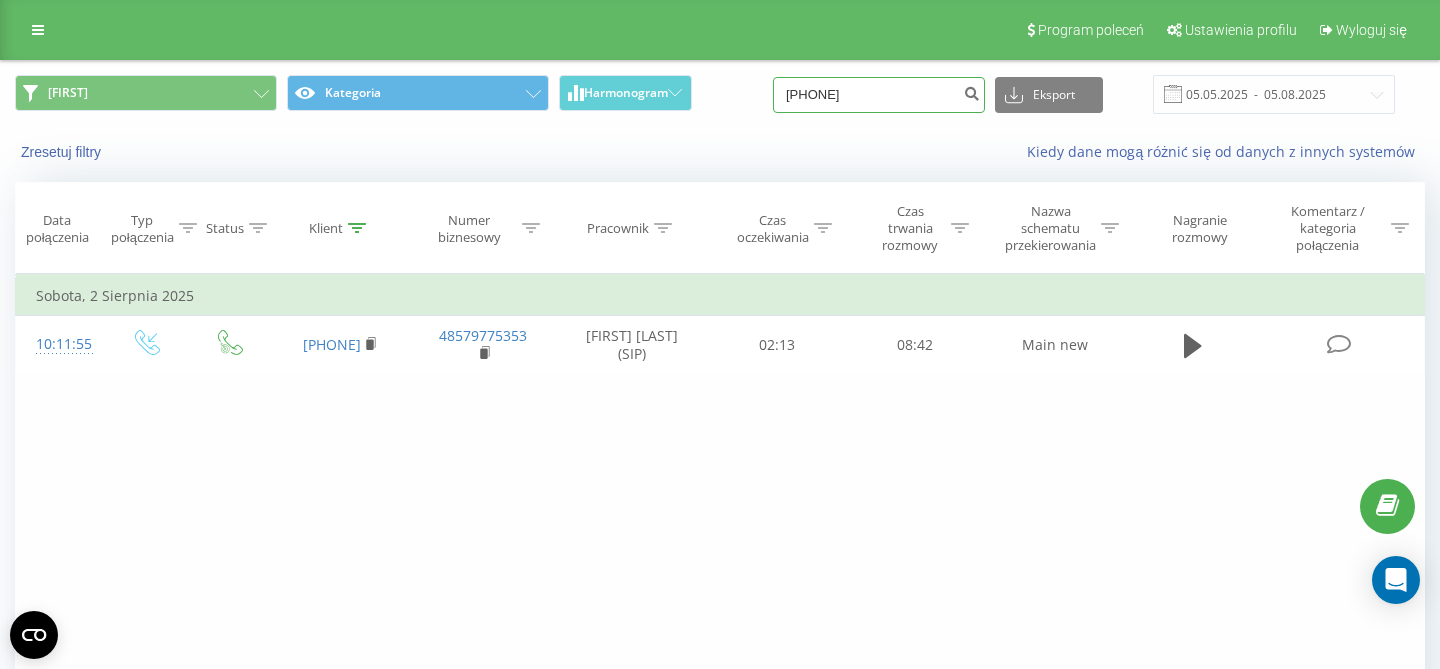 click on "[PHONE]" at bounding box center [879, 95] 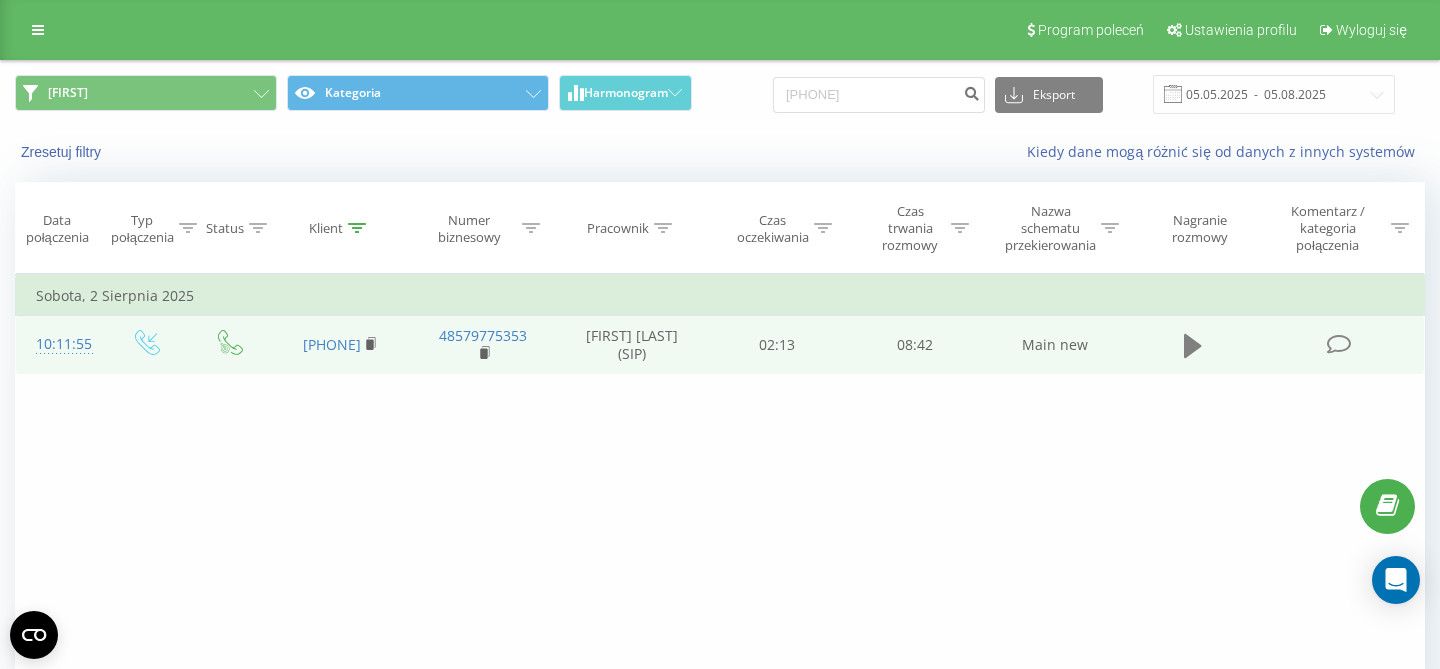 click 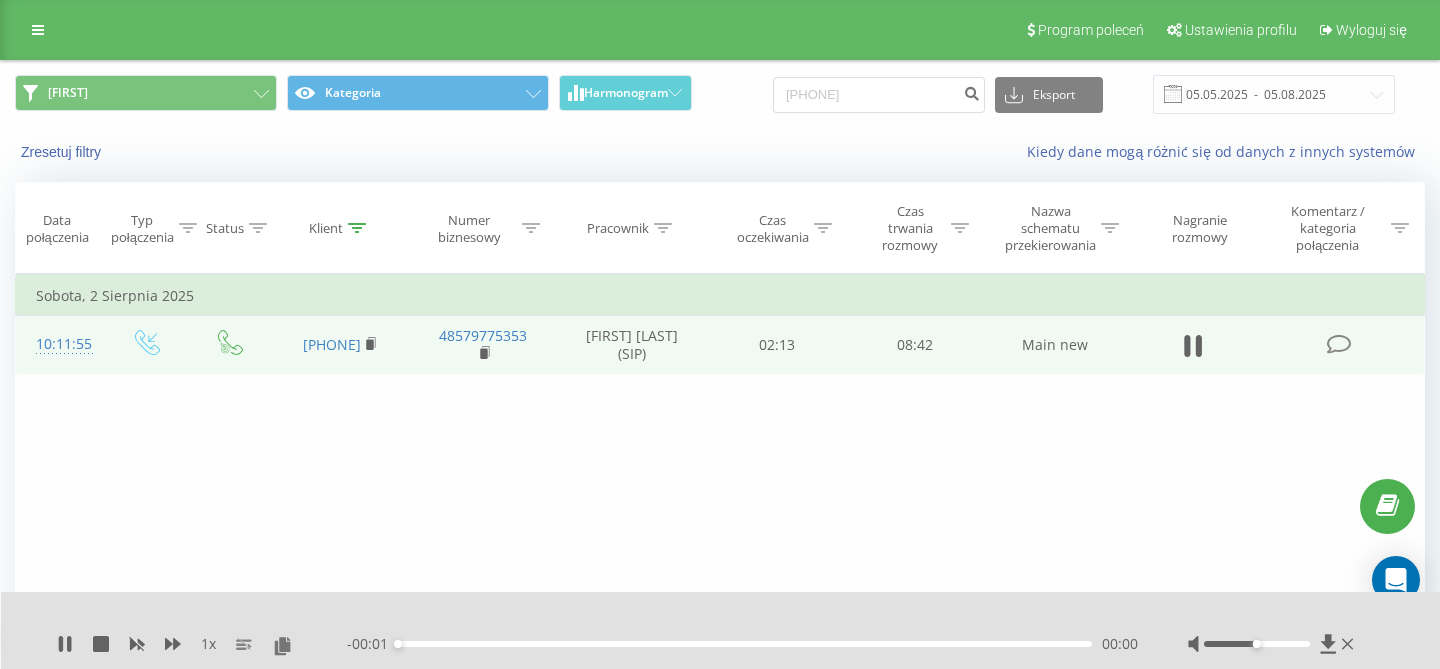 click on "10:11:55         [PHONE] [PHONE] [FIRST] [LAST] (SIP) 02:13 08:42 Main new" at bounding box center (720, 345) 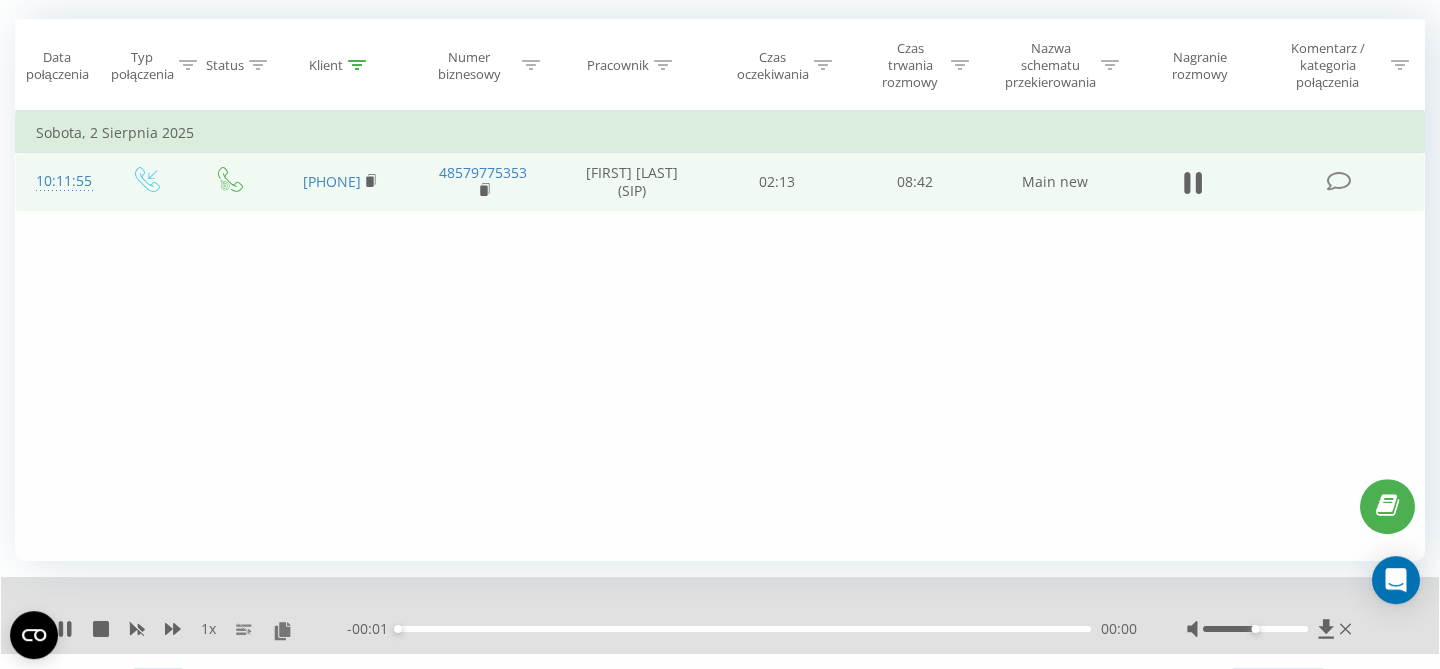 scroll, scrollTop: 203, scrollLeft: 0, axis: vertical 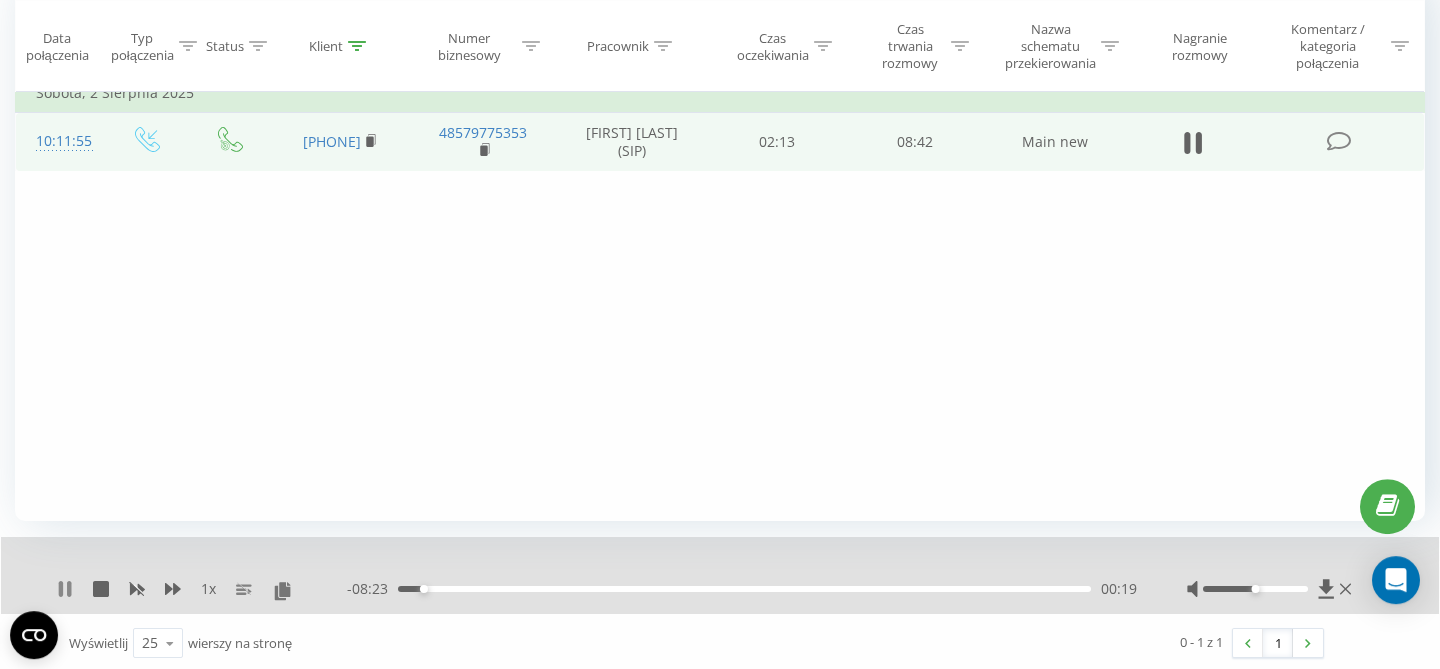click 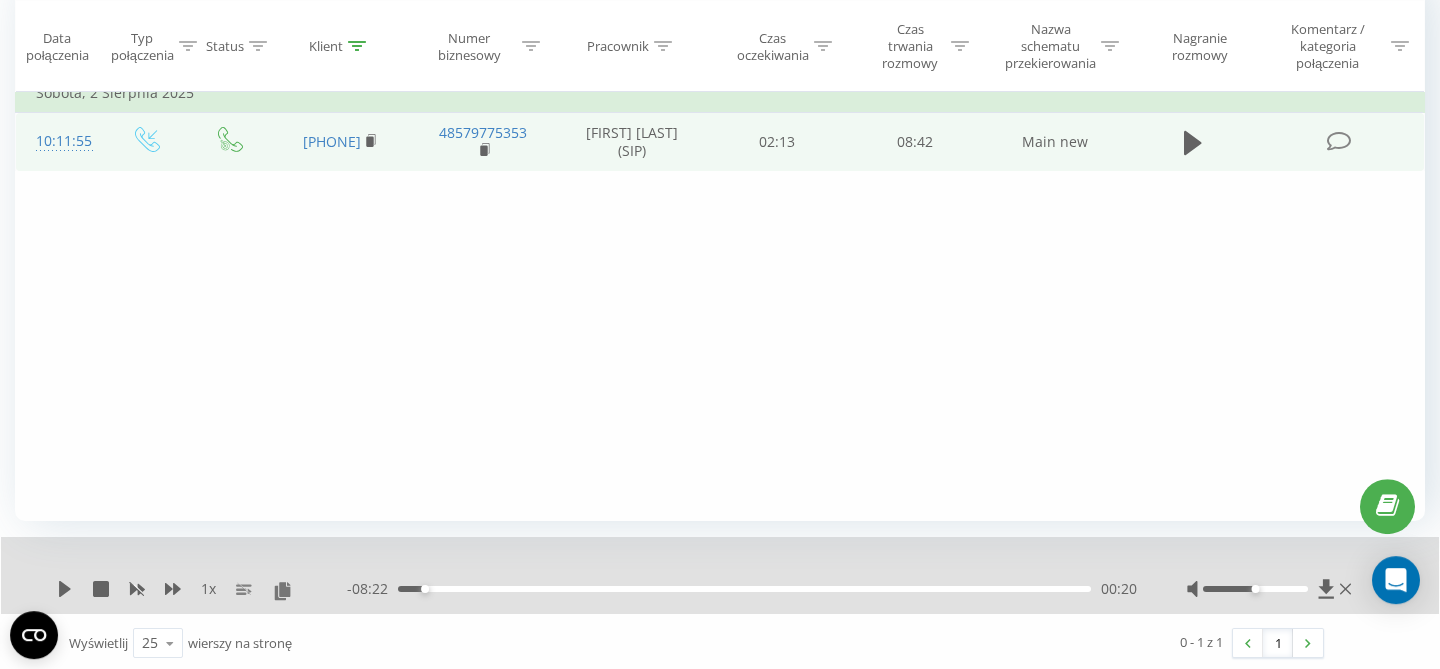 scroll, scrollTop: 0, scrollLeft: 0, axis: both 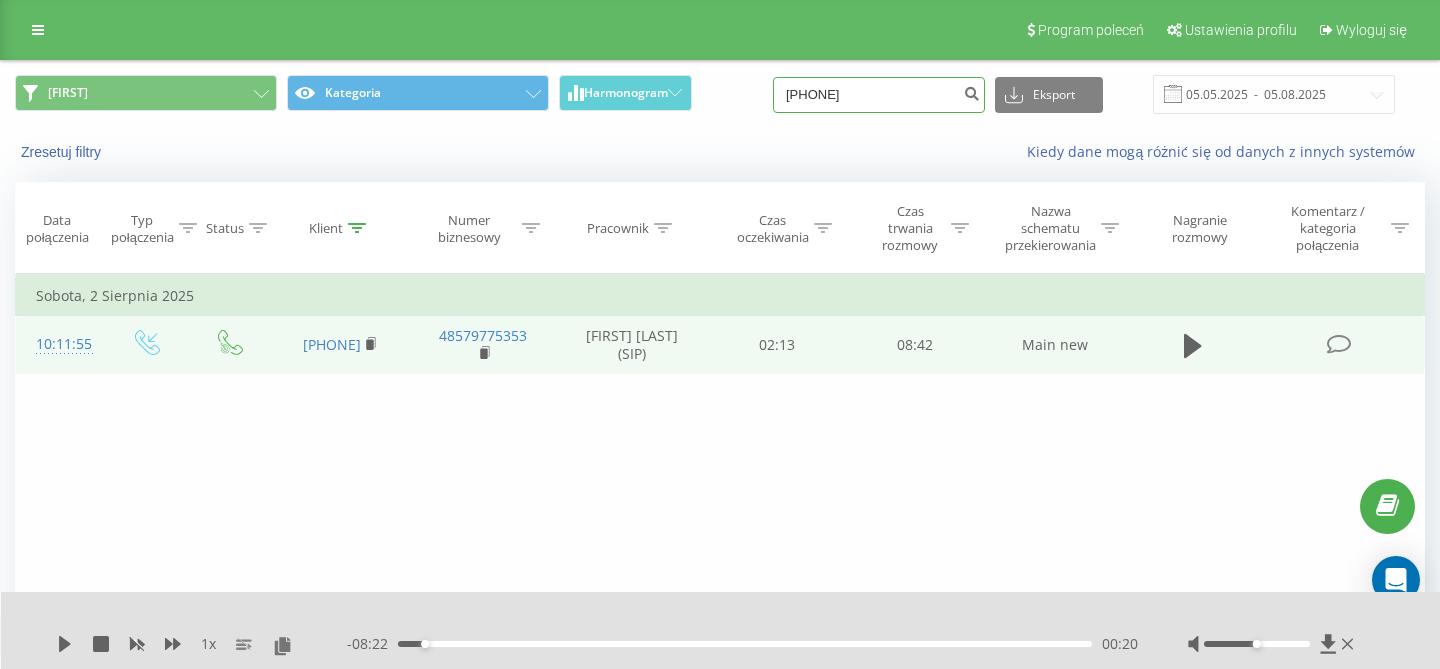 click on "661 243 869" at bounding box center [879, 95] 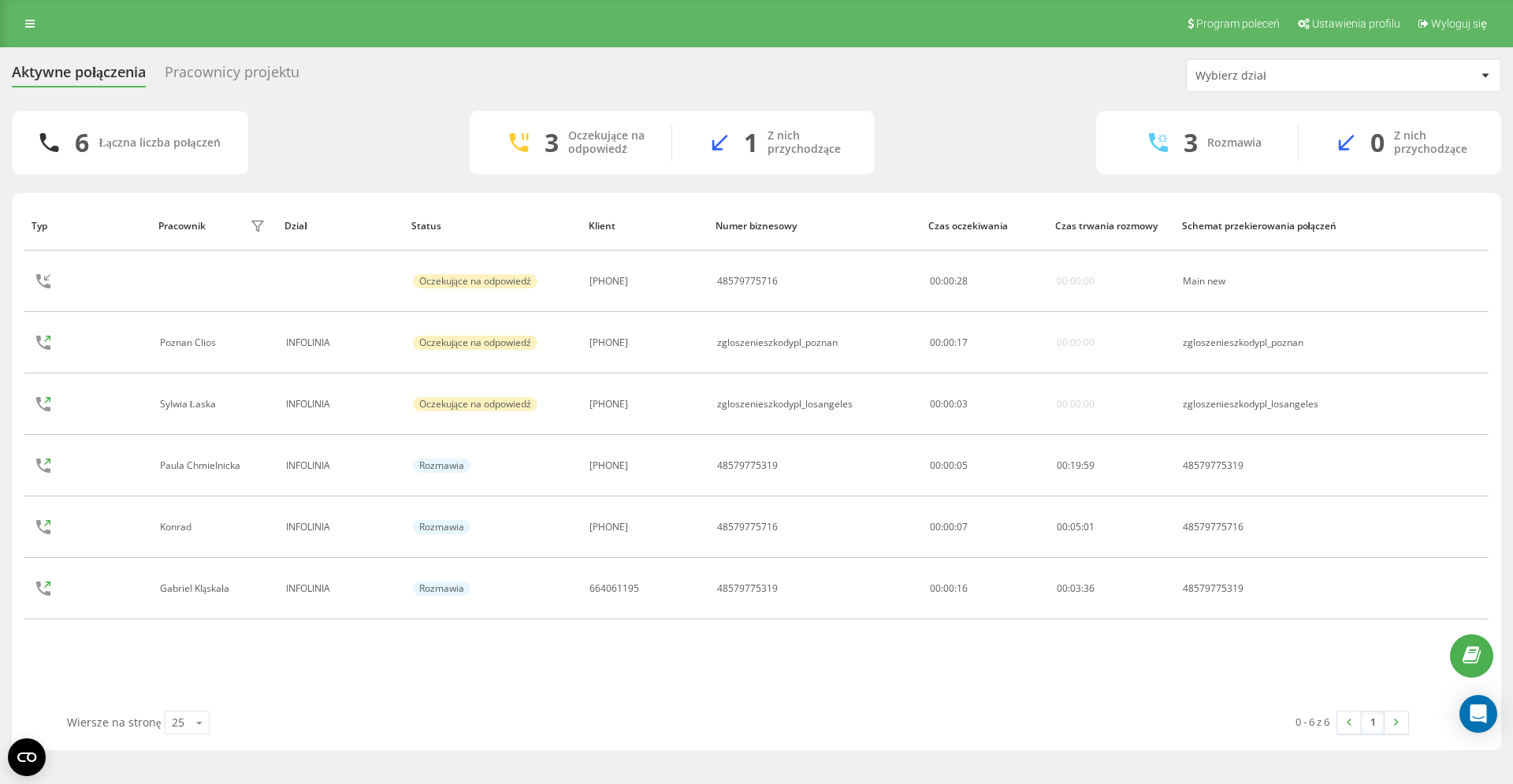 scroll, scrollTop: 0, scrollLeft: 0, axis: both 